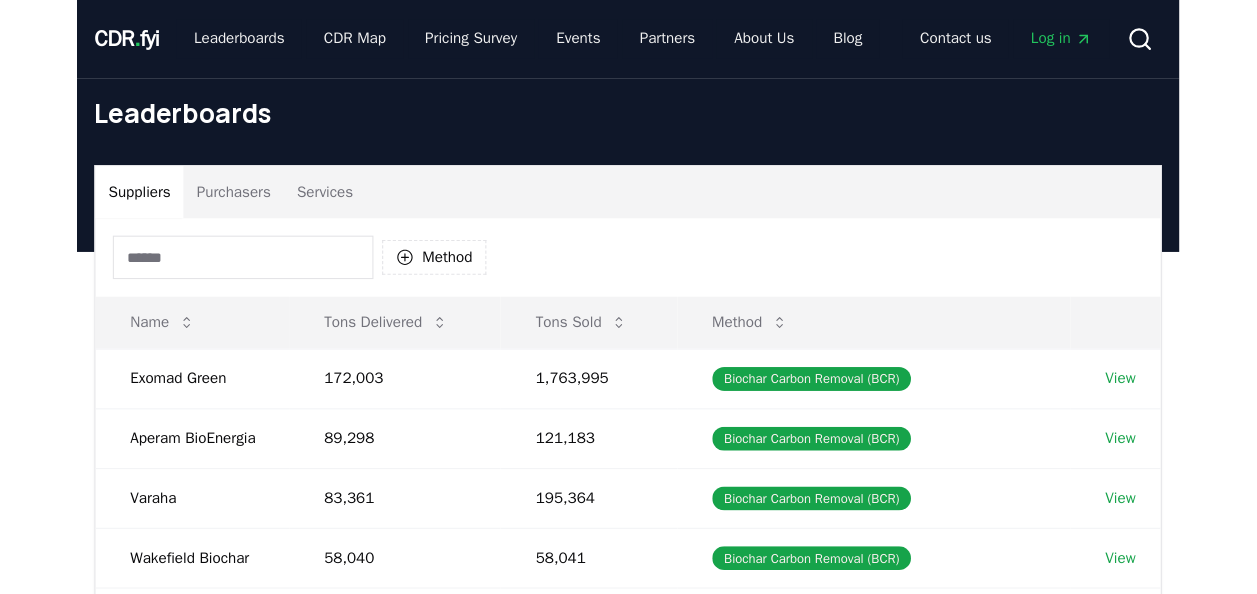 scroll, scrollTop: 0, scrollLeft: 0, axis: both 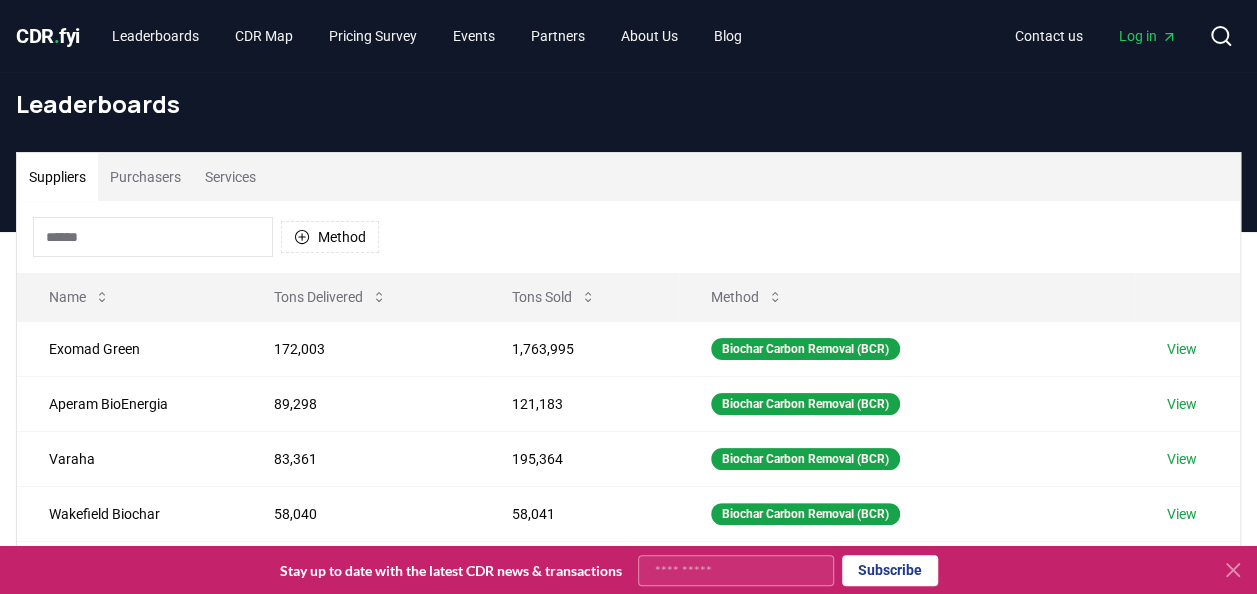 click 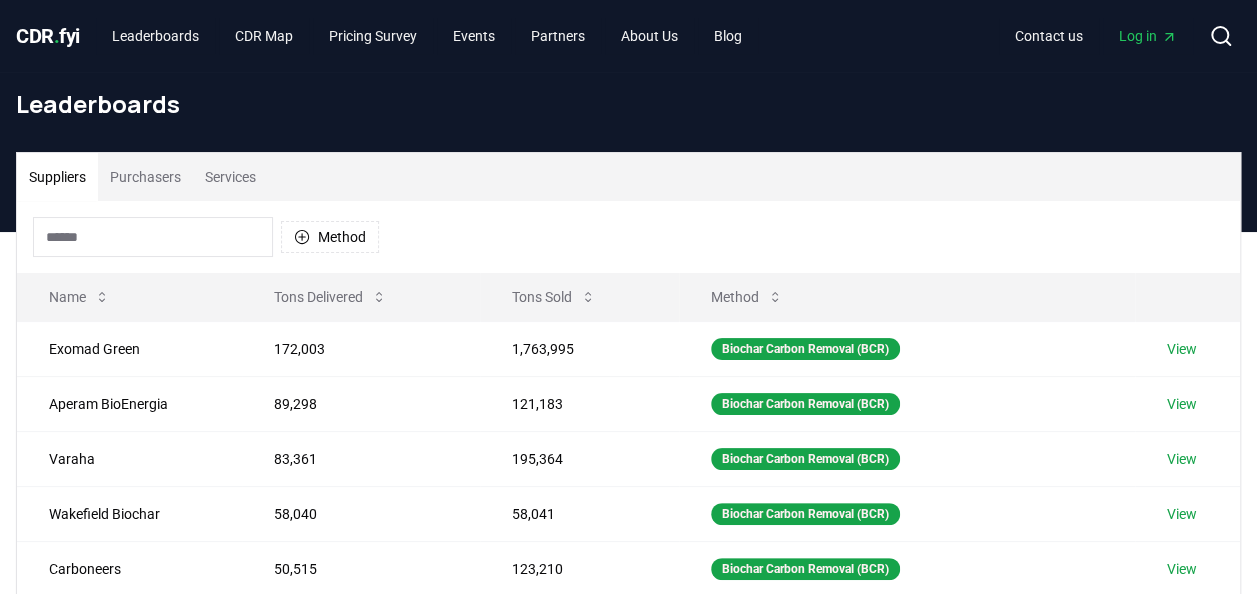 click on "Purchasers" at bounding box center [145, 177] 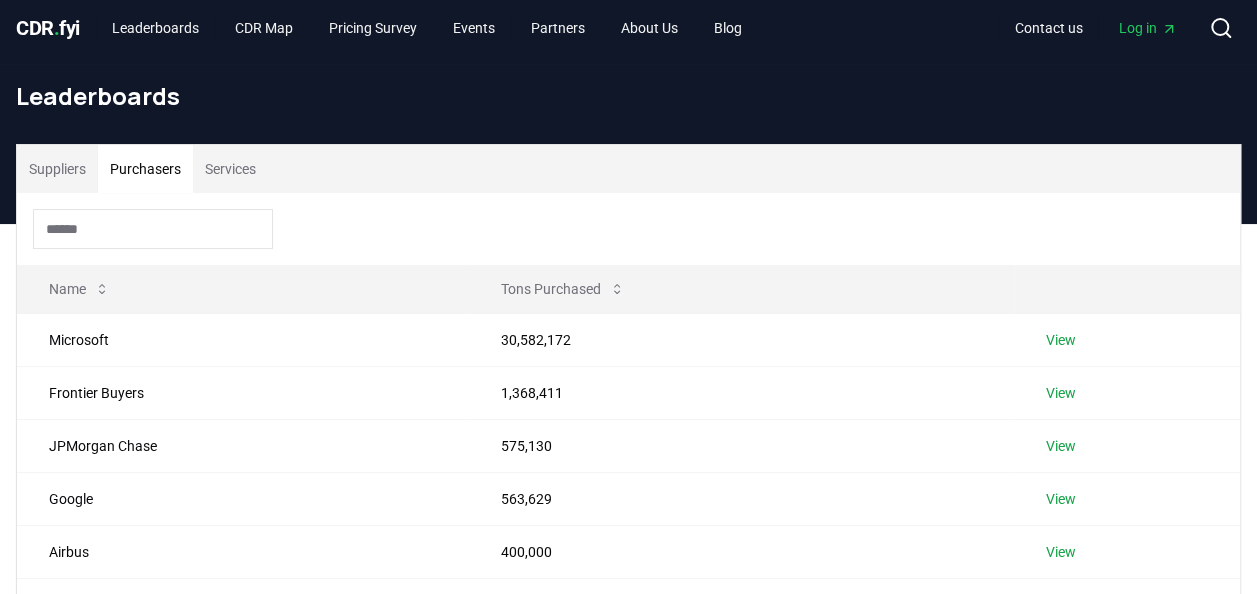 scroll, scrollTop: 0, scrollLeft: 0, axis: both 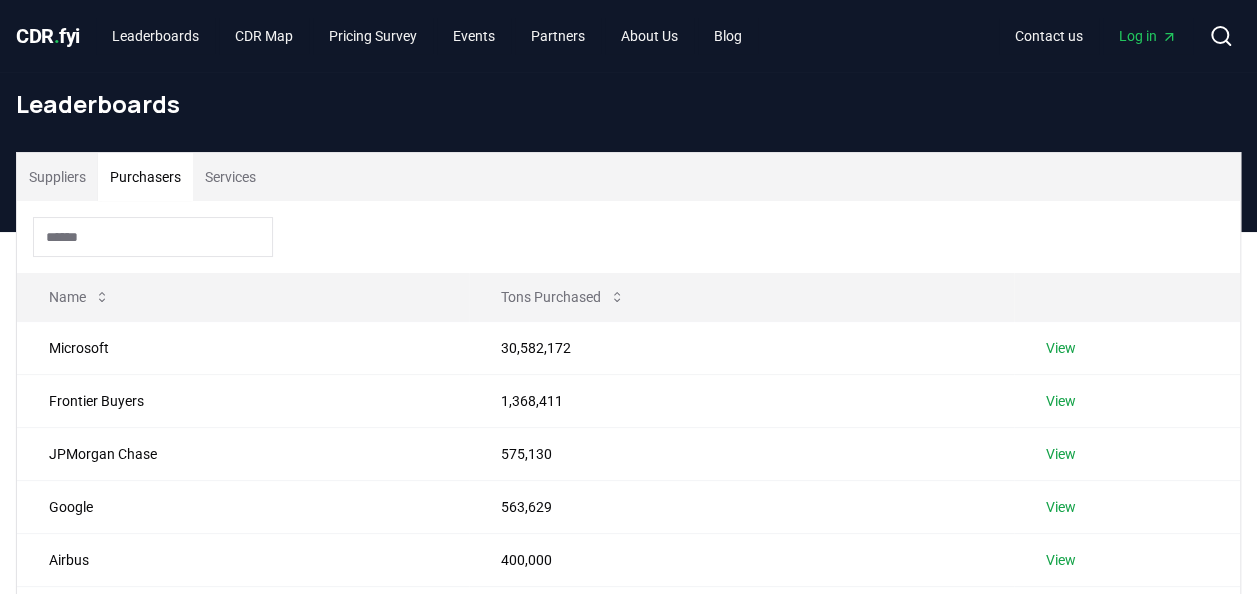click on "Services" at bounding box center (230, 177) 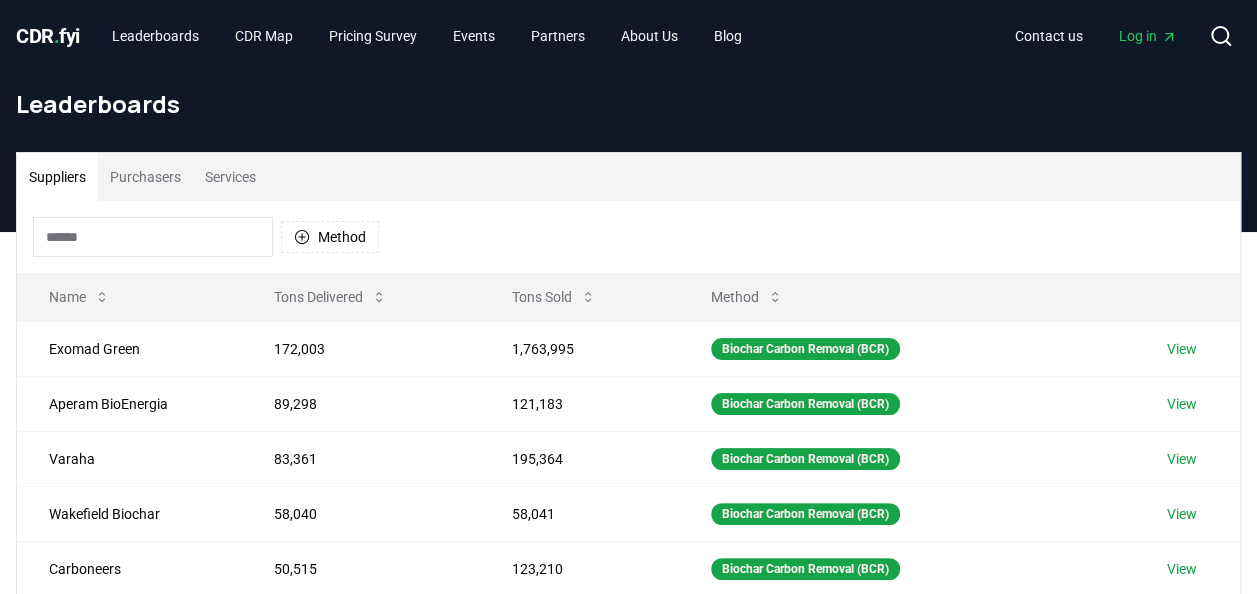 click on "Suppliers" at bounding box center (57, 177) 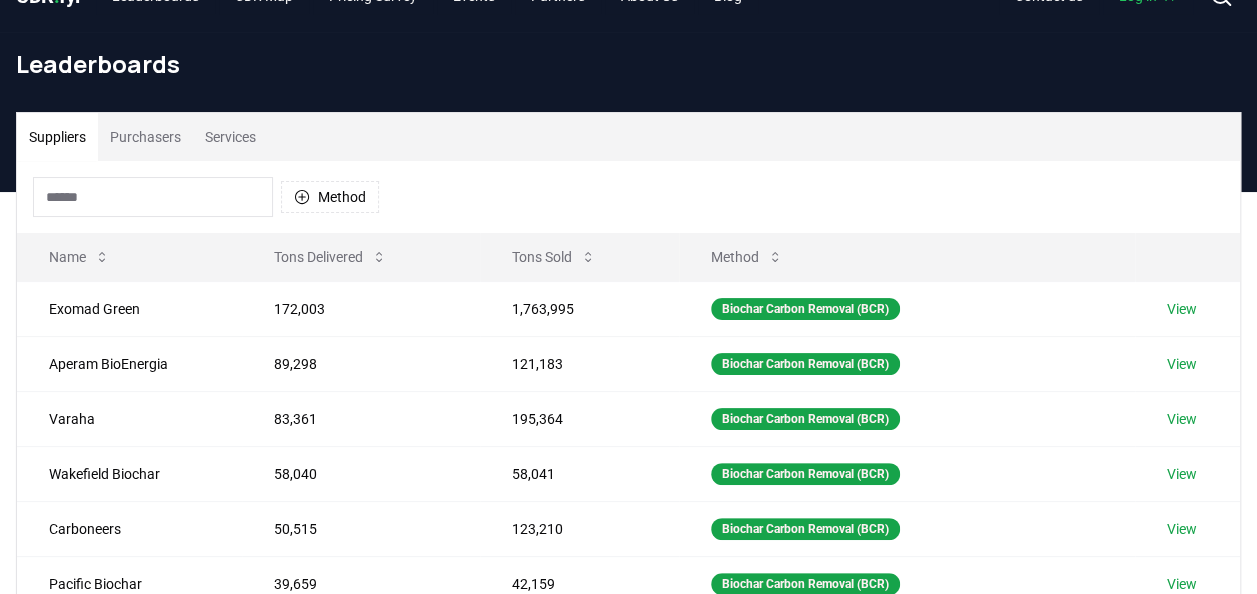 scroll, scrollTop: 0, scrollLeft: 0, axis: both 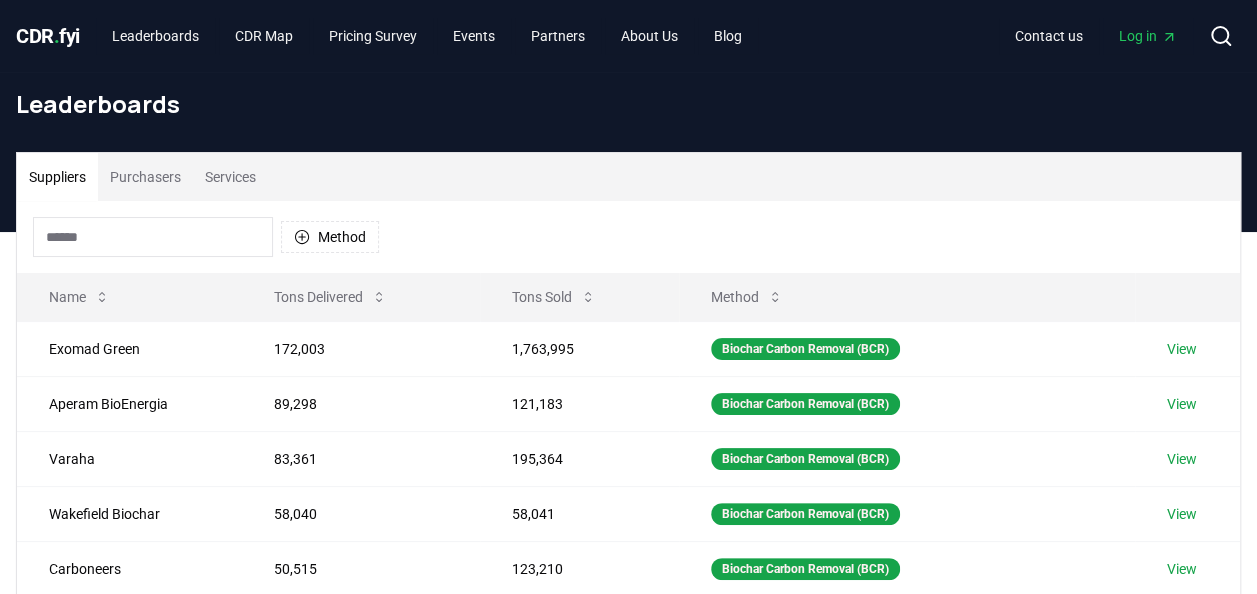 click on "Purchasers" at bounding box center (145, 177) 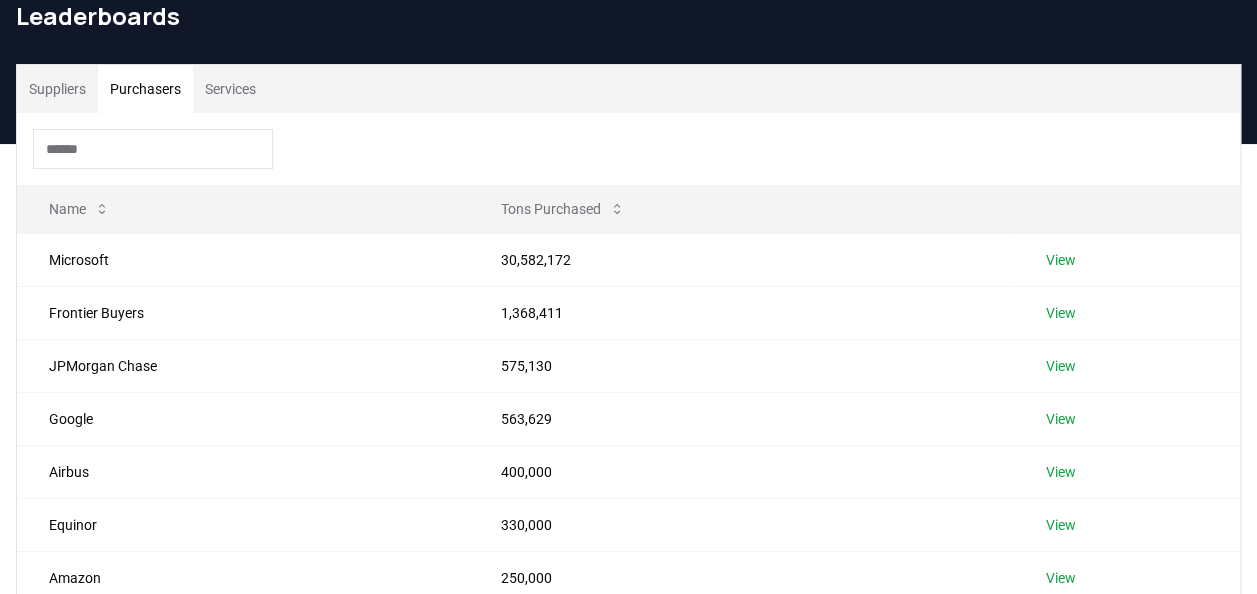 scroll, scrollTop: 0, scrollLeft: 0, axis: both 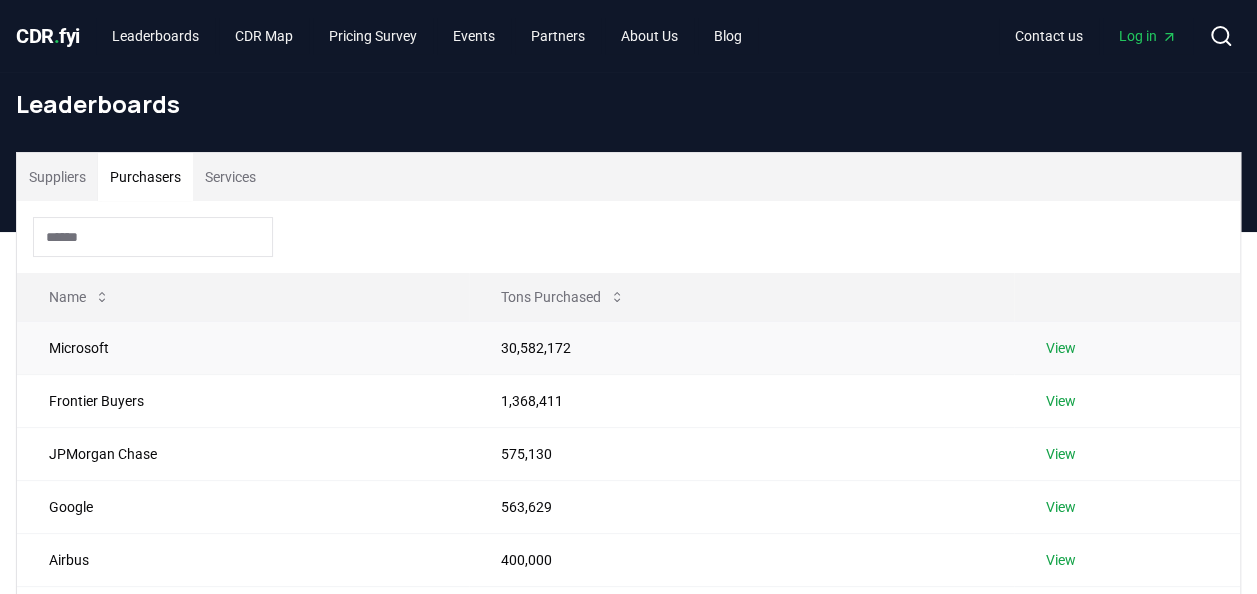 click on "View" at bounding box center (1061, 348) 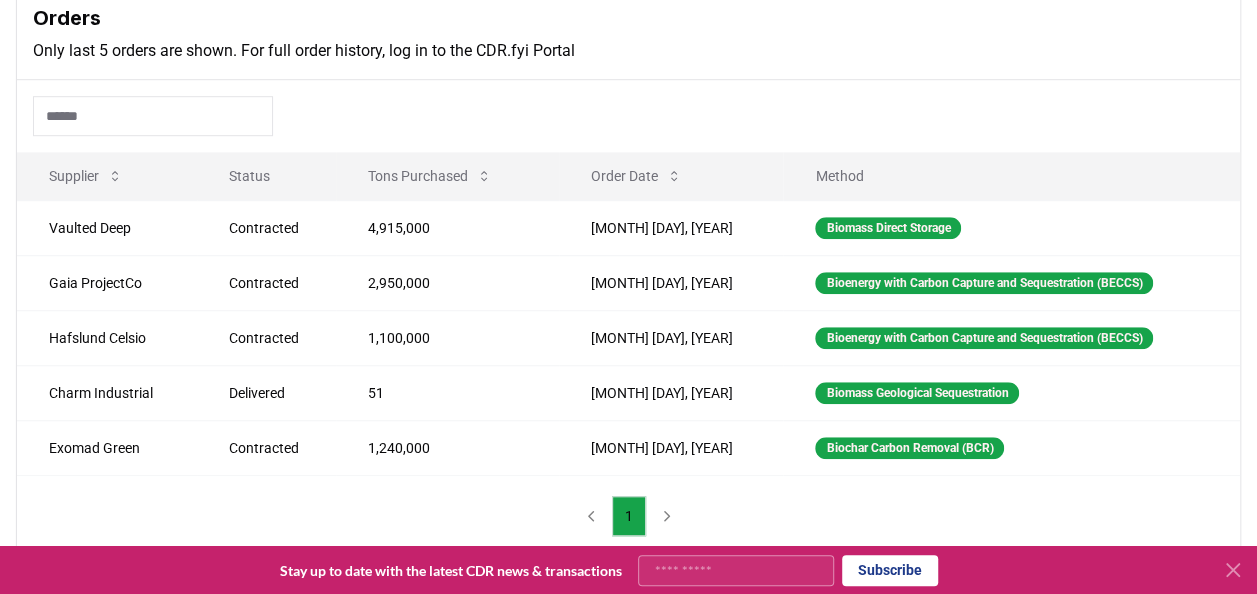 scroll, scrollTop: 610, scrollLeft: 0, axis: vertical 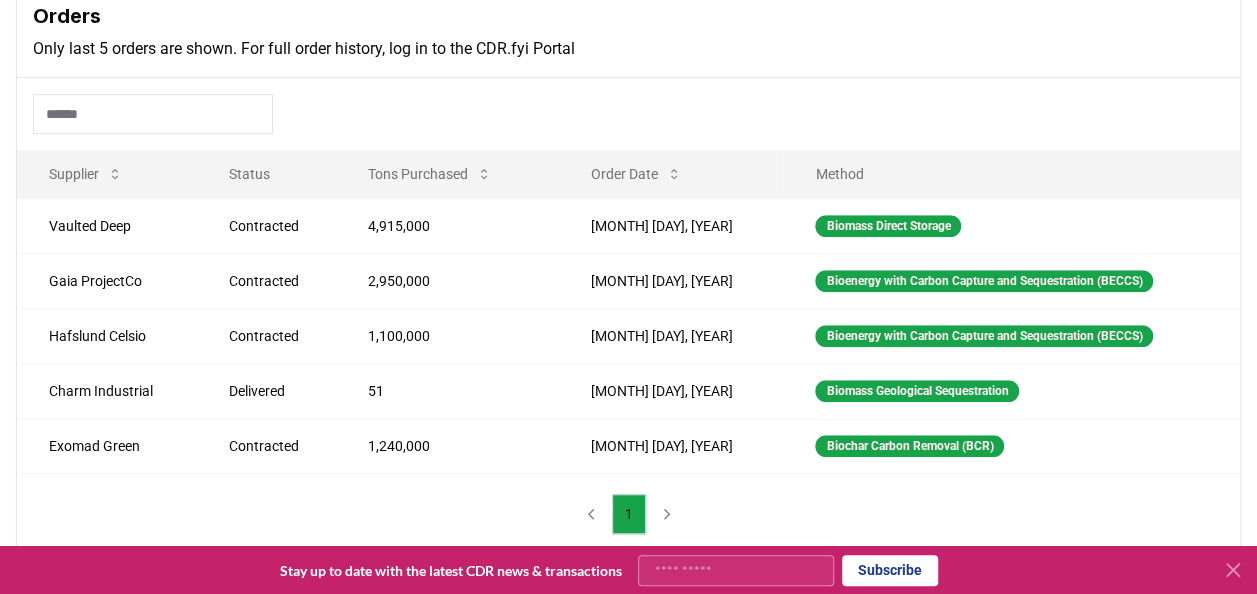 click 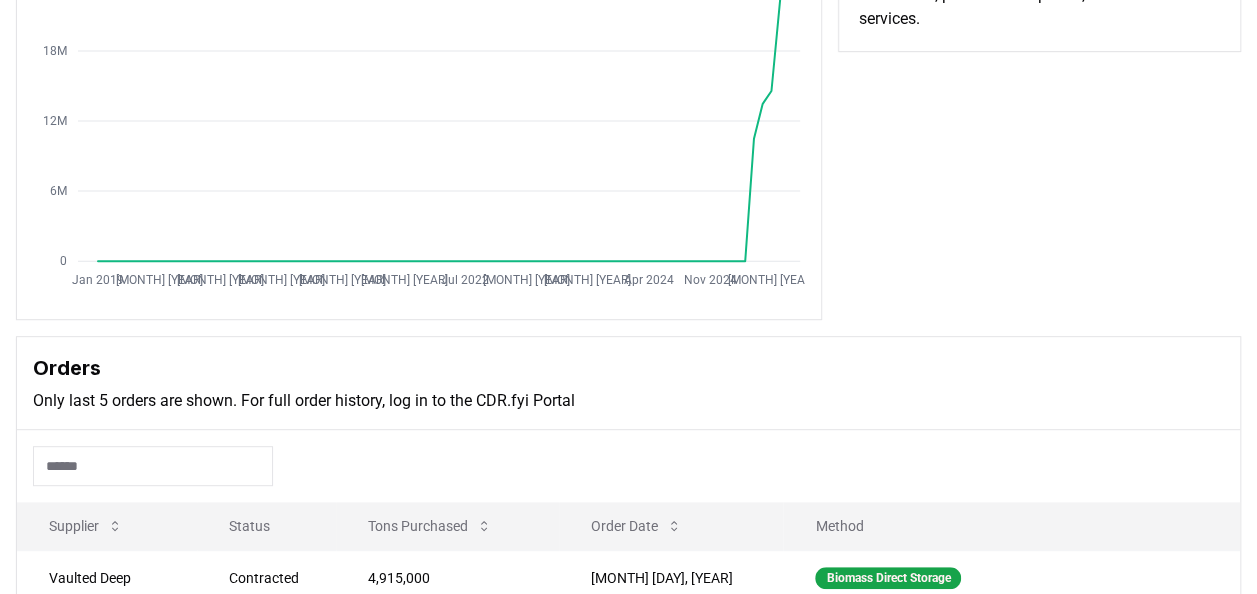 scroll, scrollTop: 0, scrollLeft: 0, axis: both 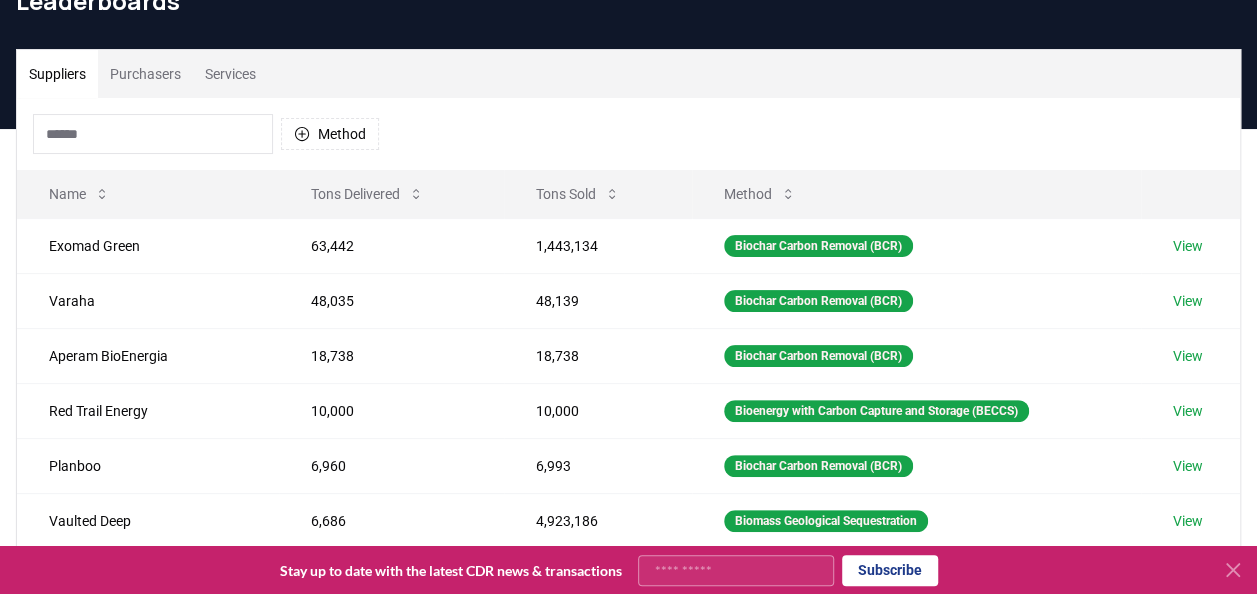 click 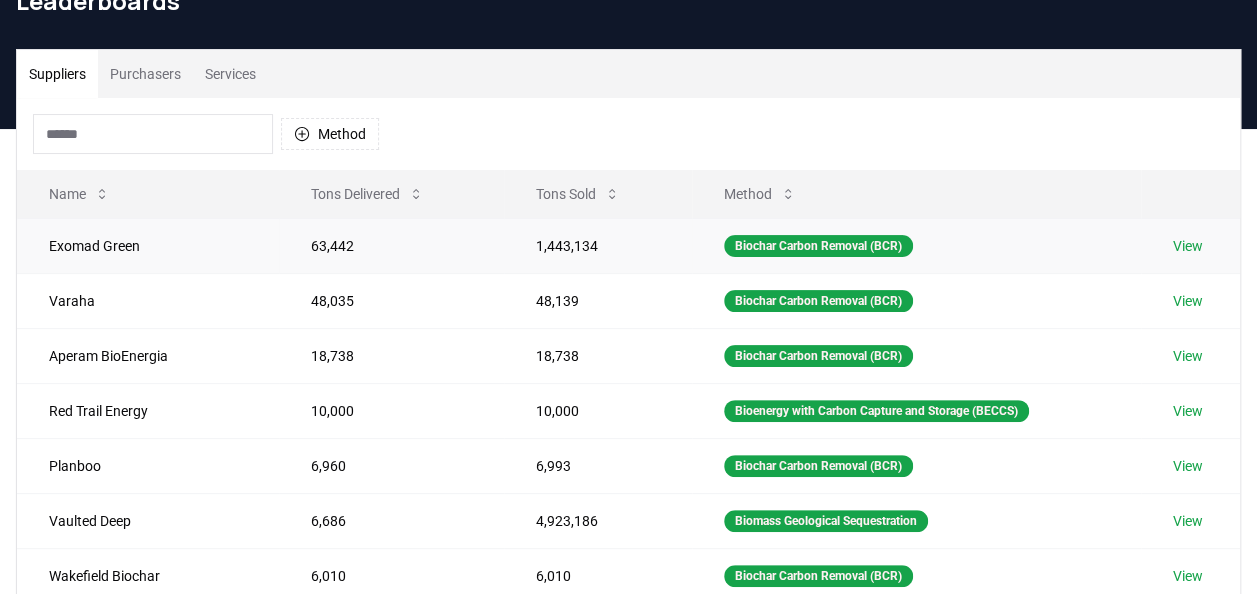 click on "View" at bounding box center [1188, 246] 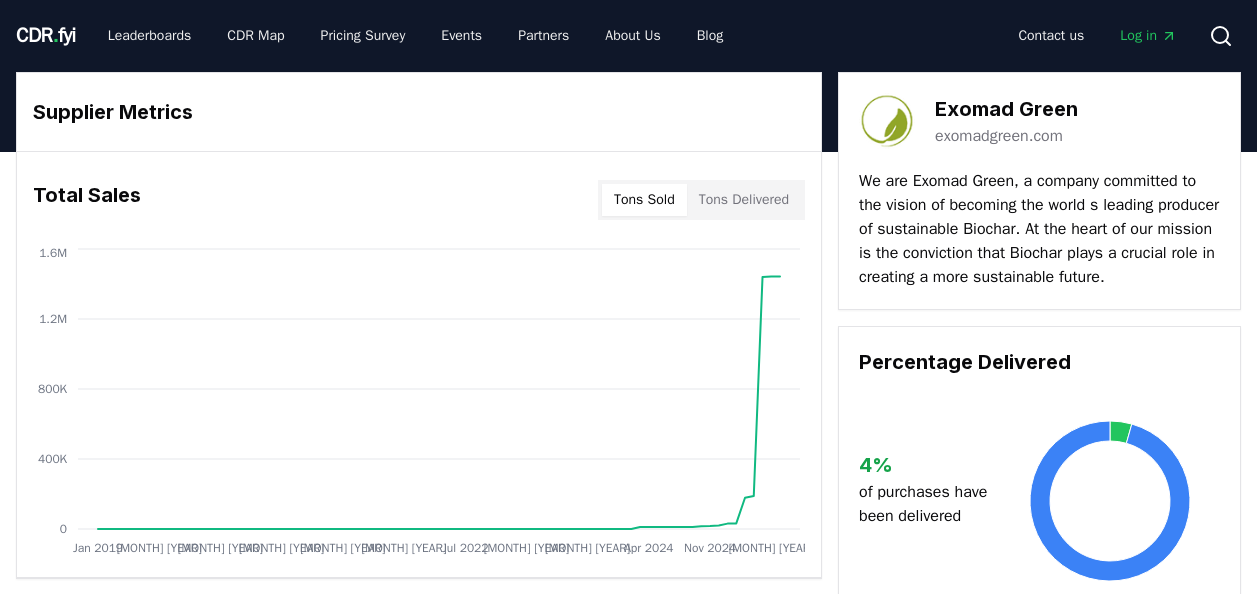 scroll, scrollTop: 0, scrollLeft: 0, axis: both 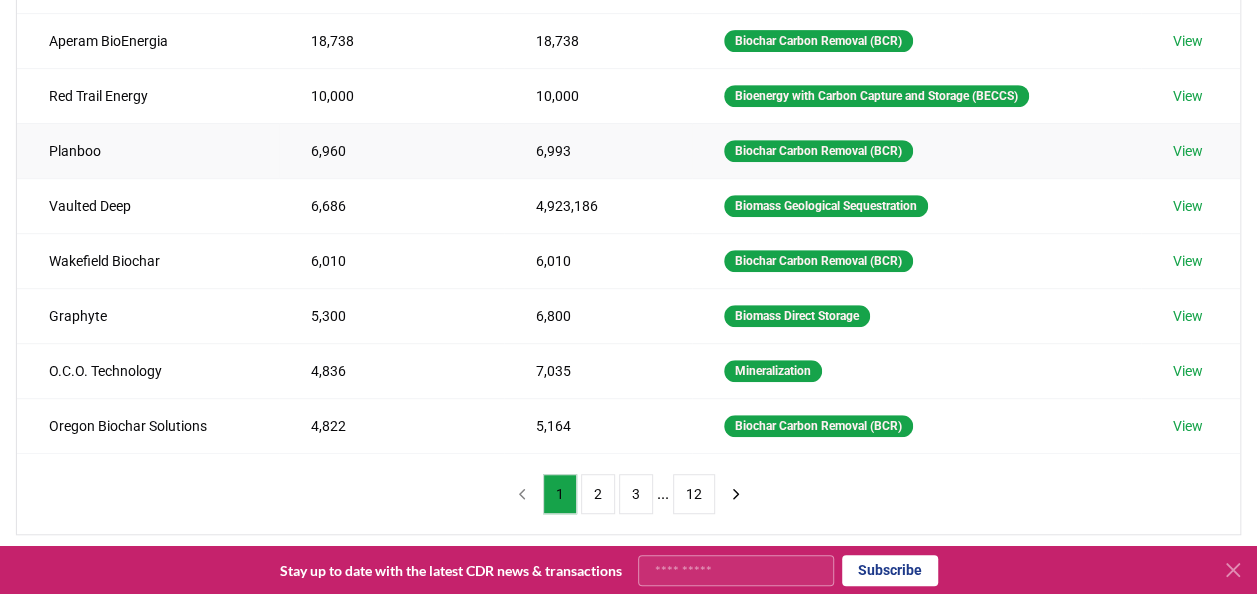 click on "View" at bounding box center (1188, 151) 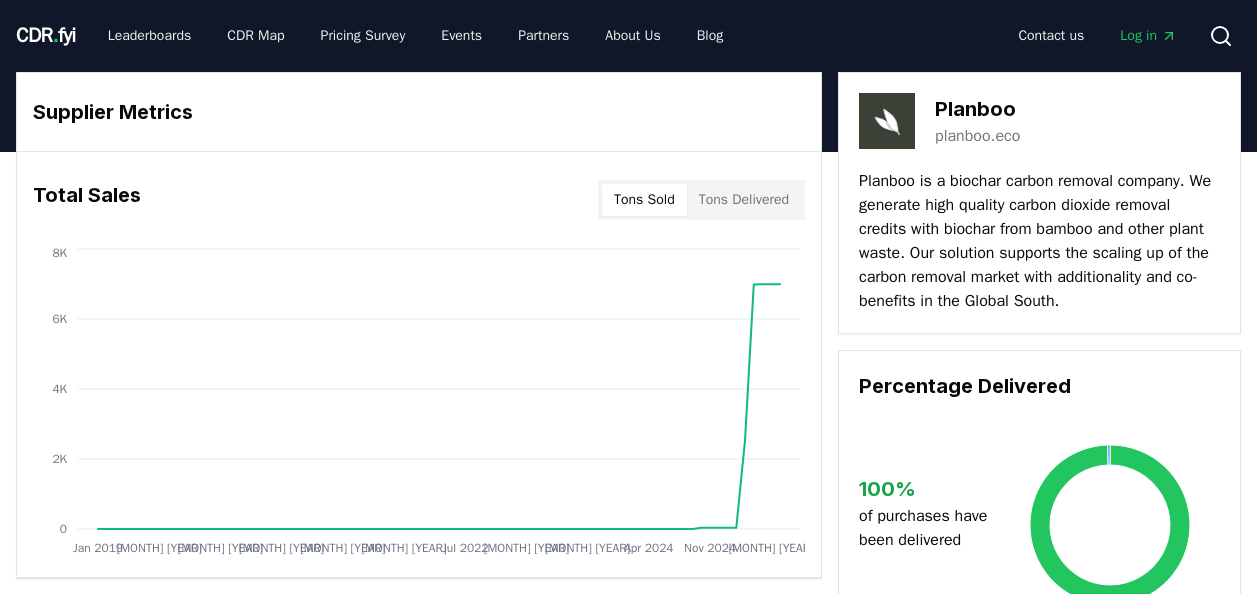 scroll, scrollTop: 0, scrollLeft: 0, axis: both 